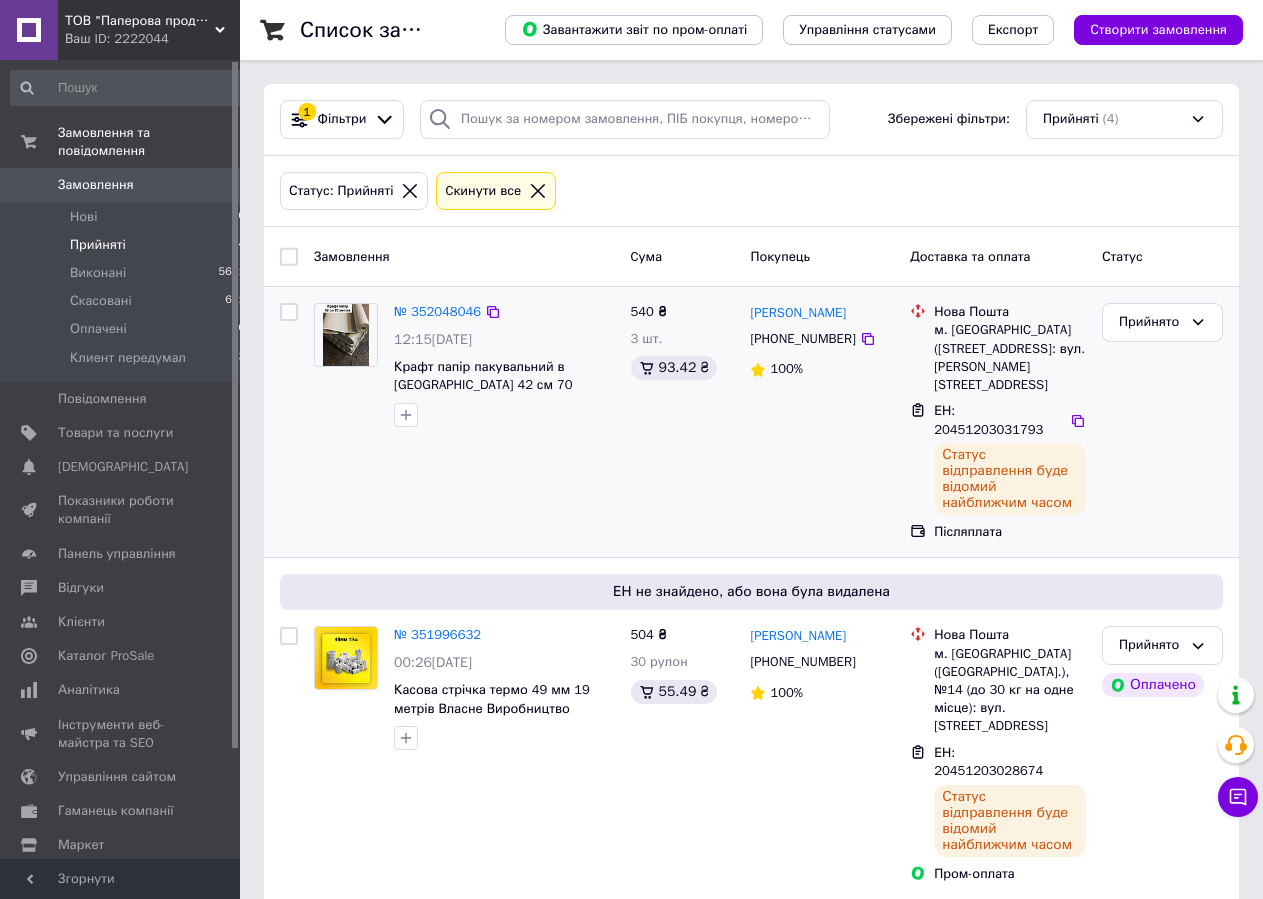 scroll, scrollTop: 0, scrollLeft: 0, axis: both 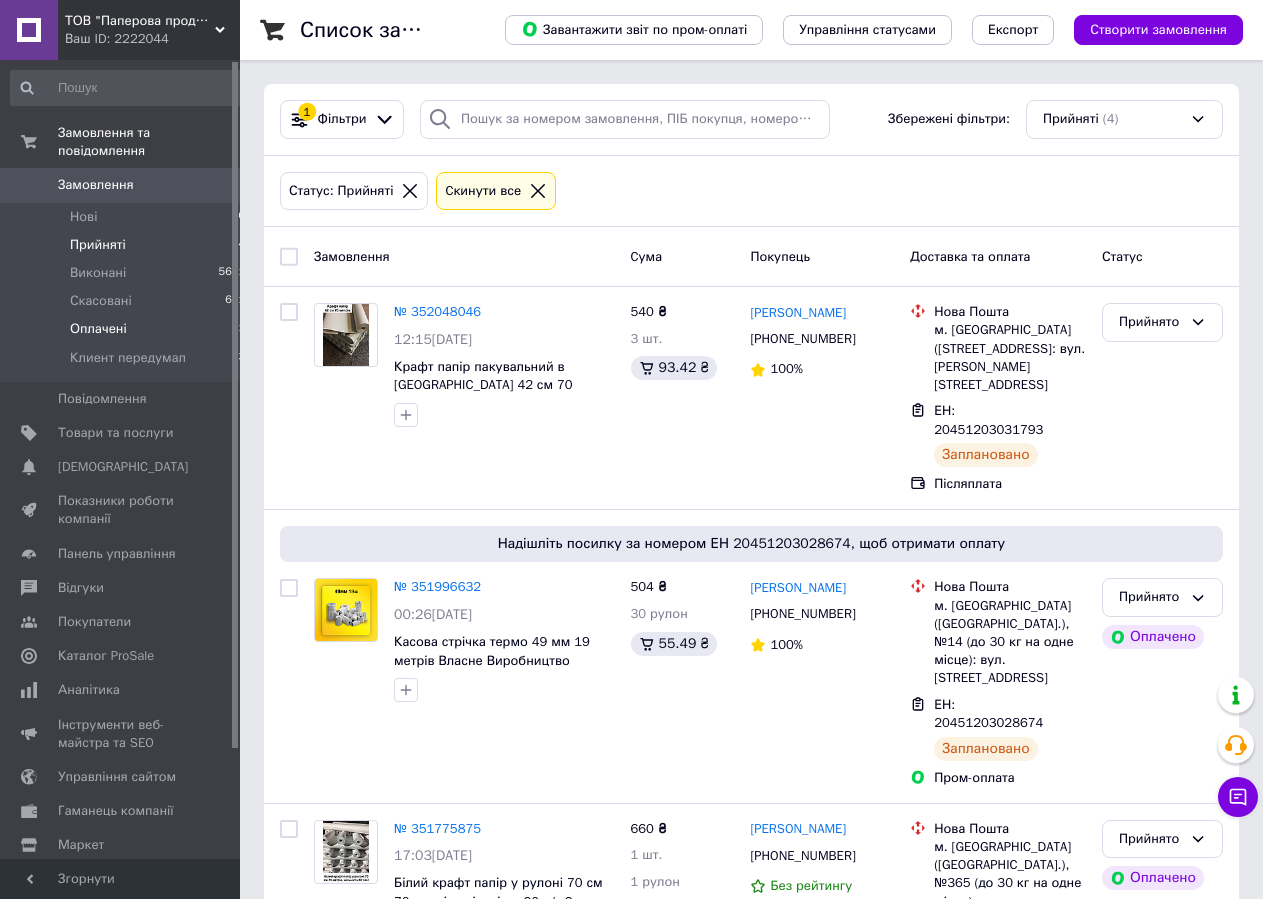 click on "Оплачені" at bounding box center [98, 329] 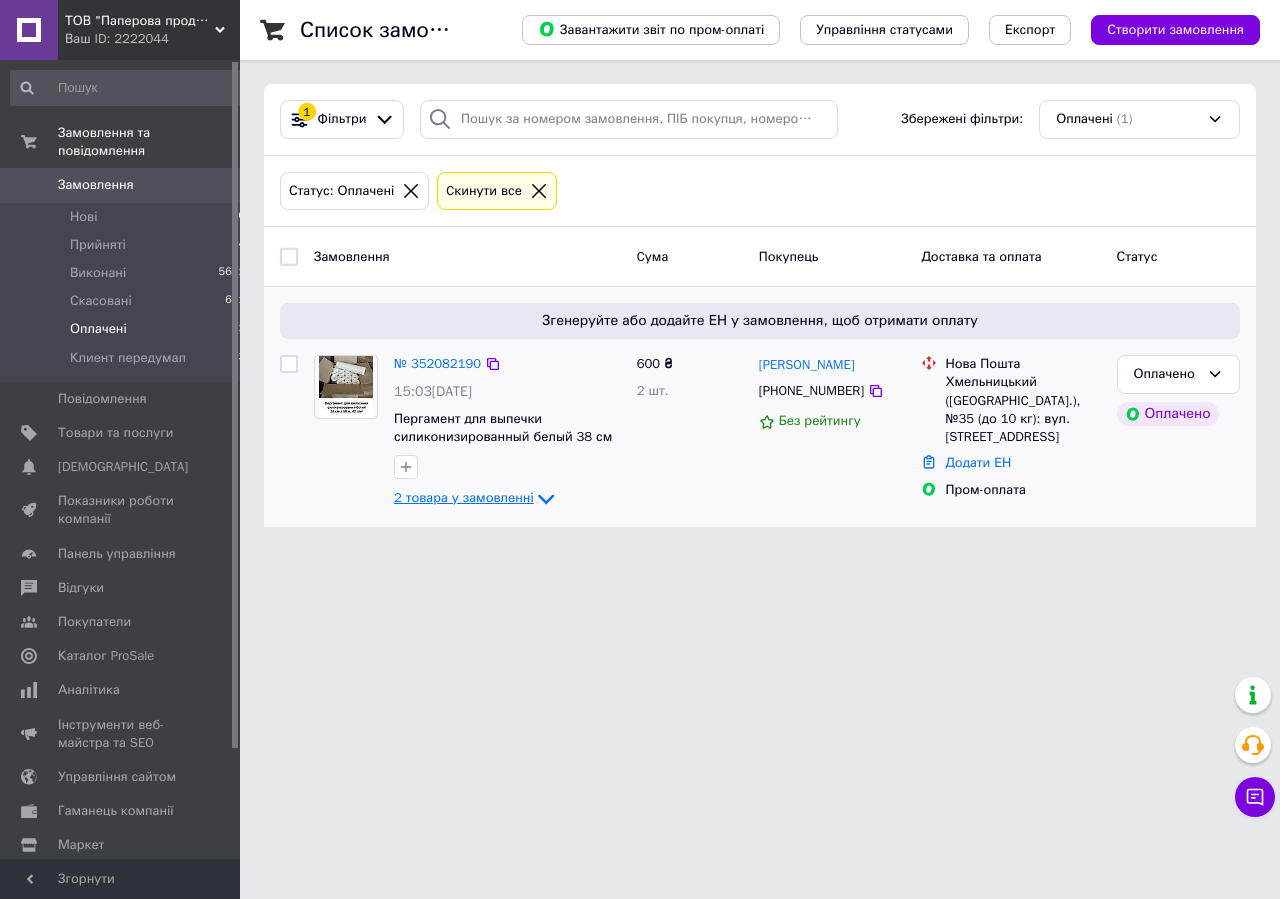 click on "2 товара у замовленні" at bounding box center [464, 498] 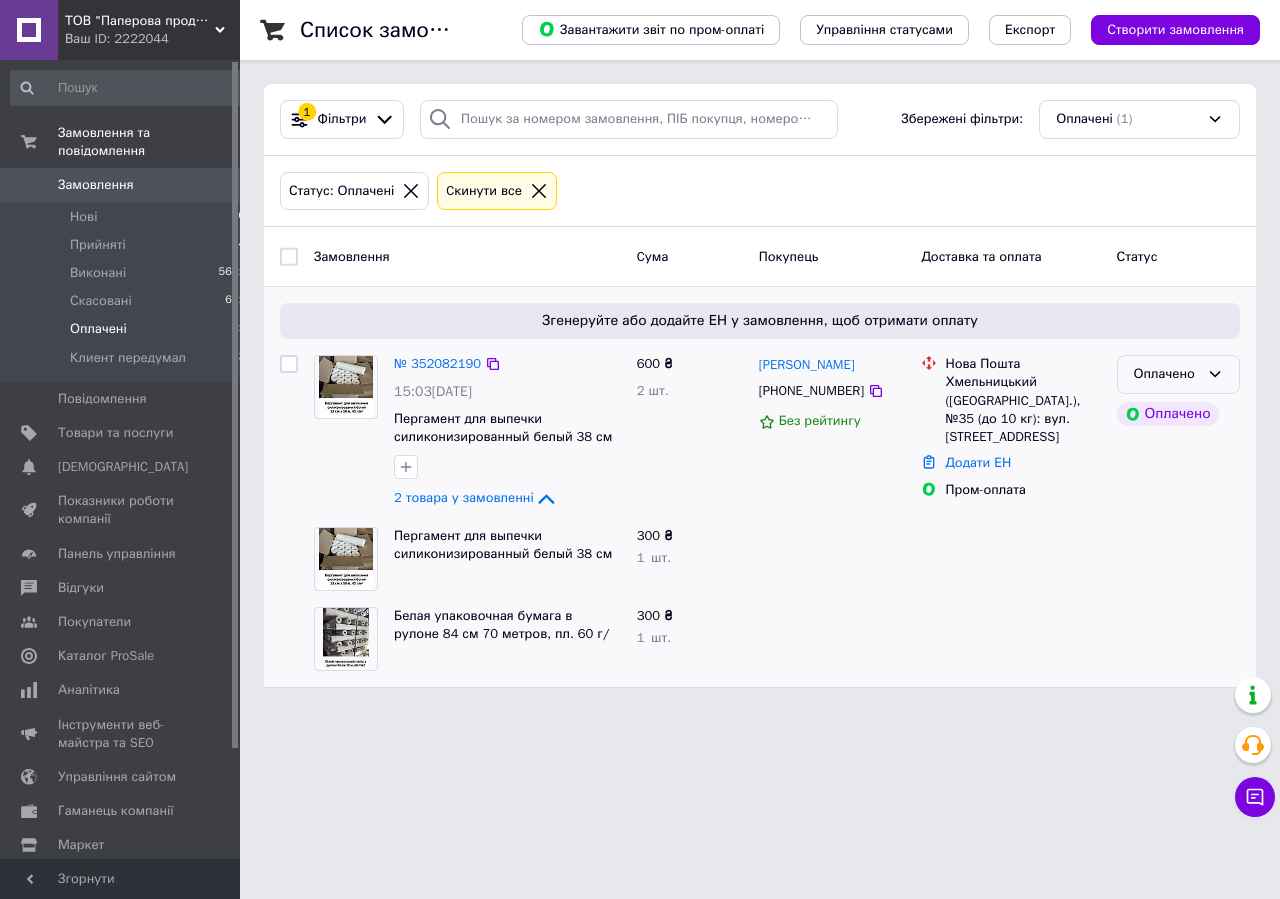 click on "Оплачено" at bounding box center (1178, 374) 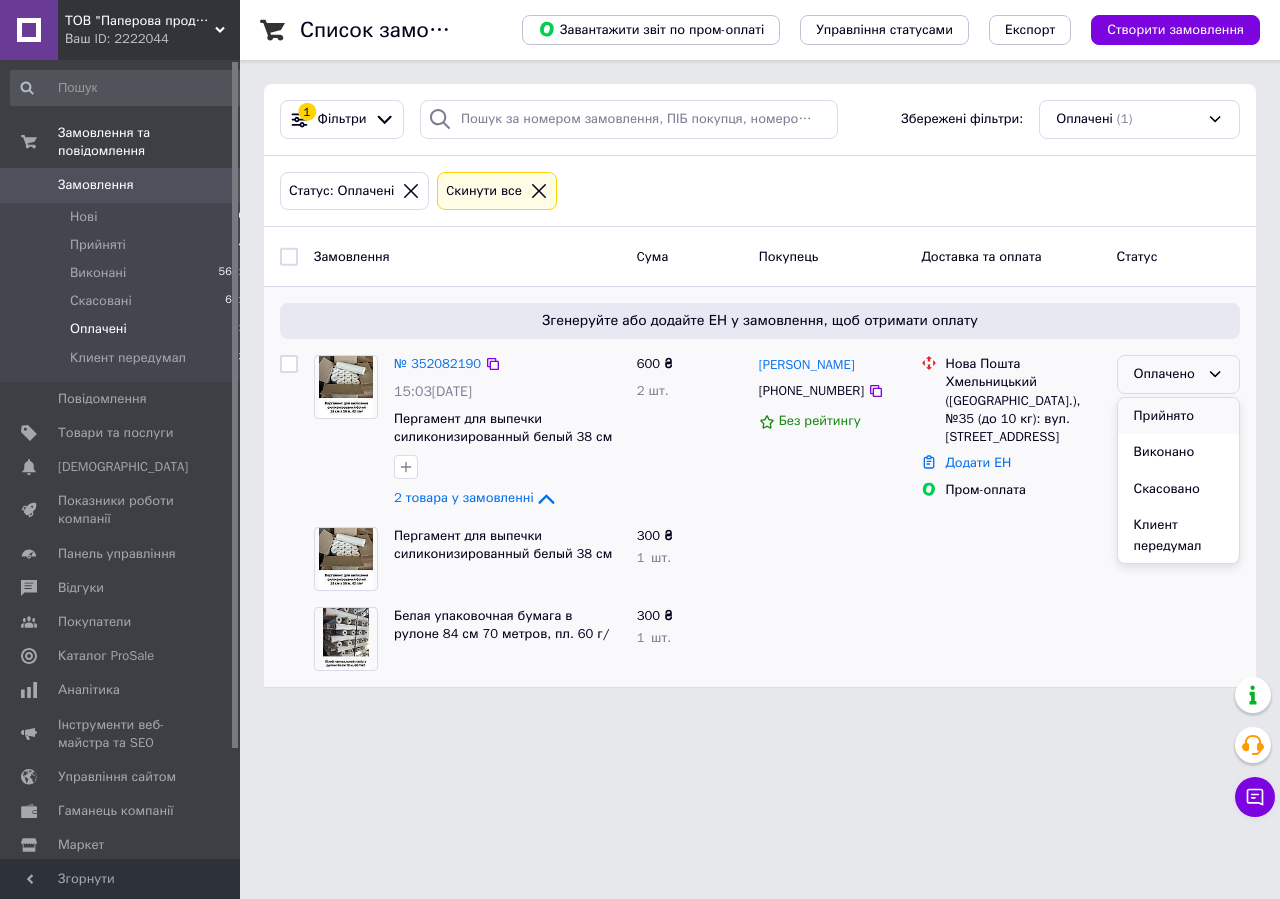 click on "Прийнято" at bounding box center [1178, 416] 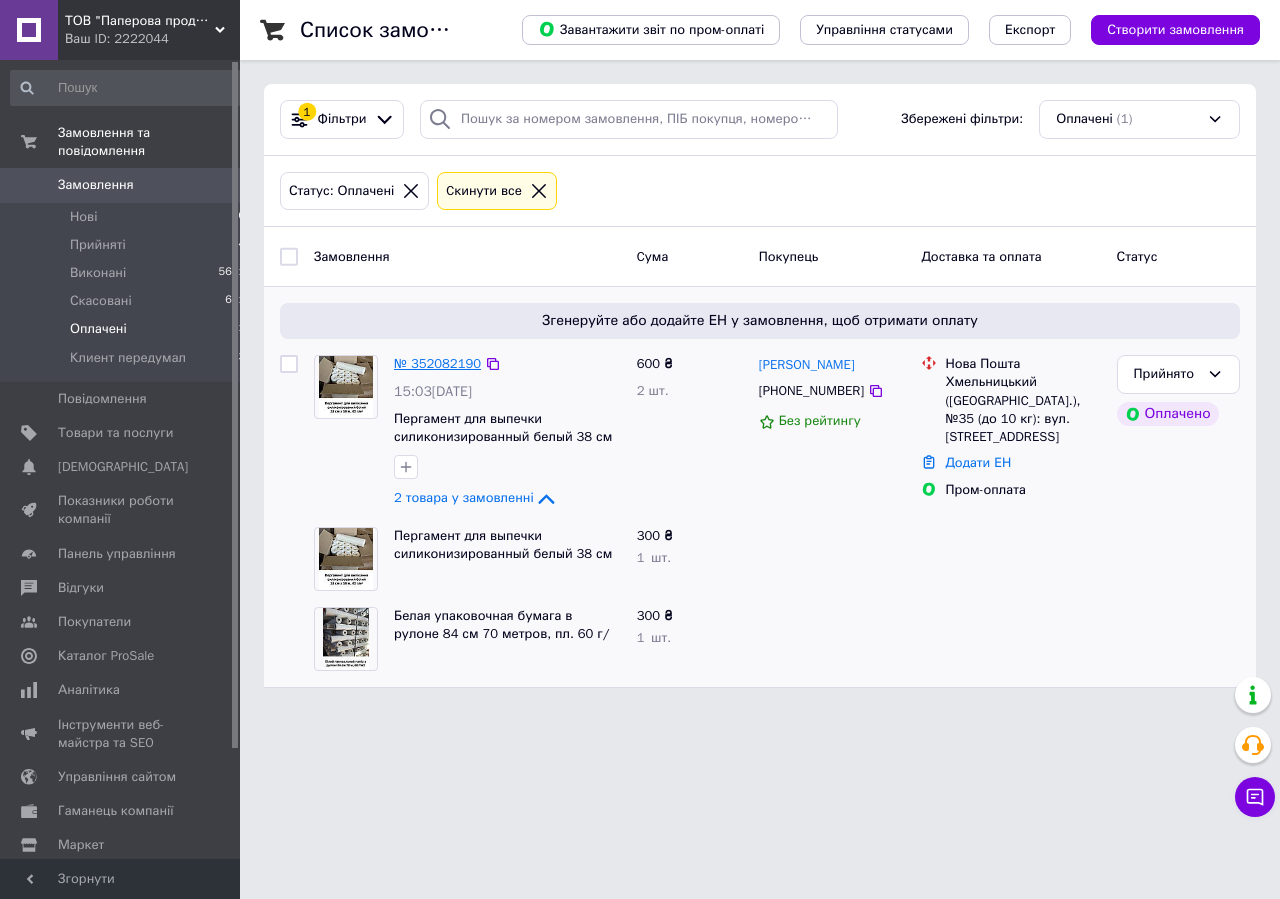 click on "№ 352082190" at bounding box center [437, 363] 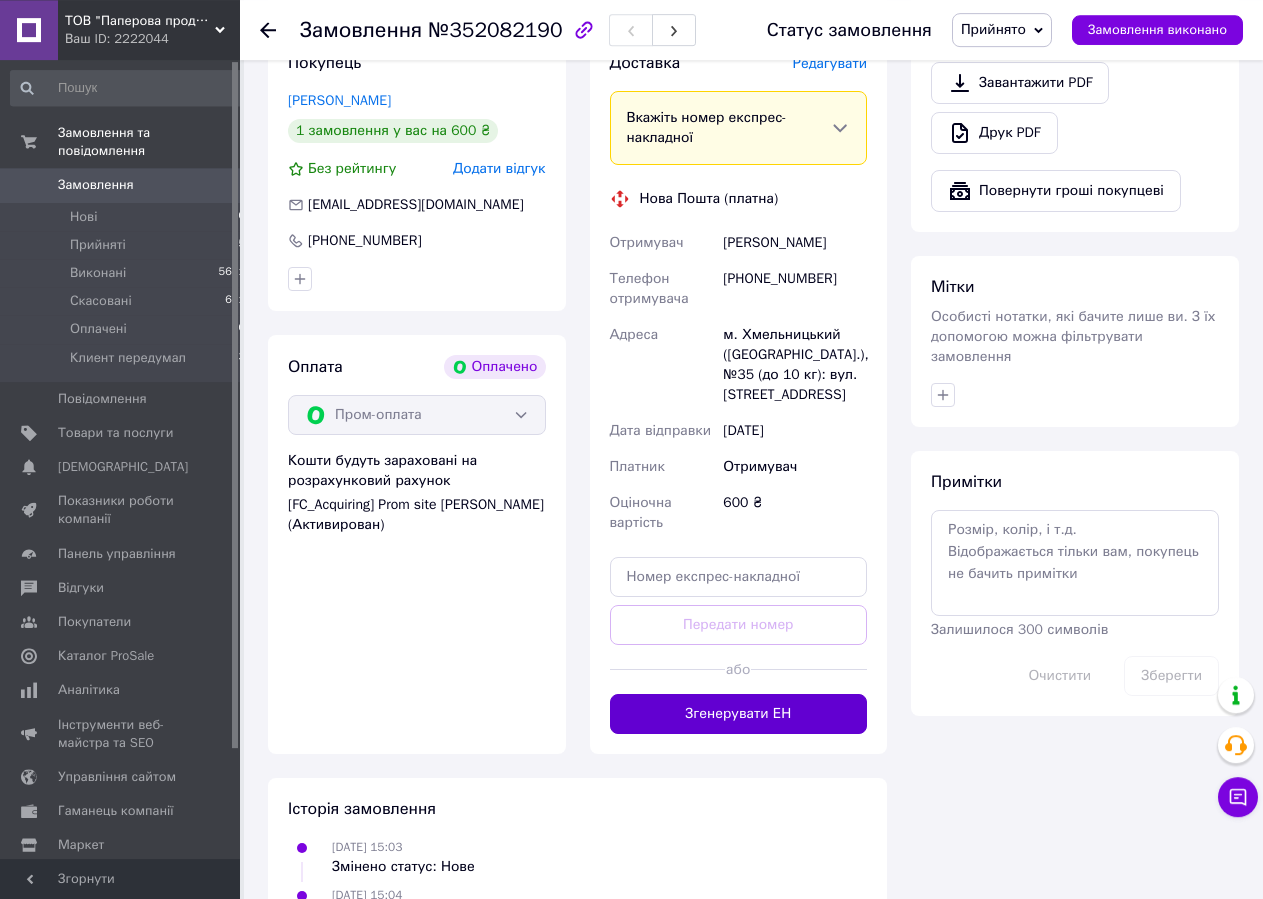 scroll, scrollTop: 848, scrollLeft: 0, axis: vertical 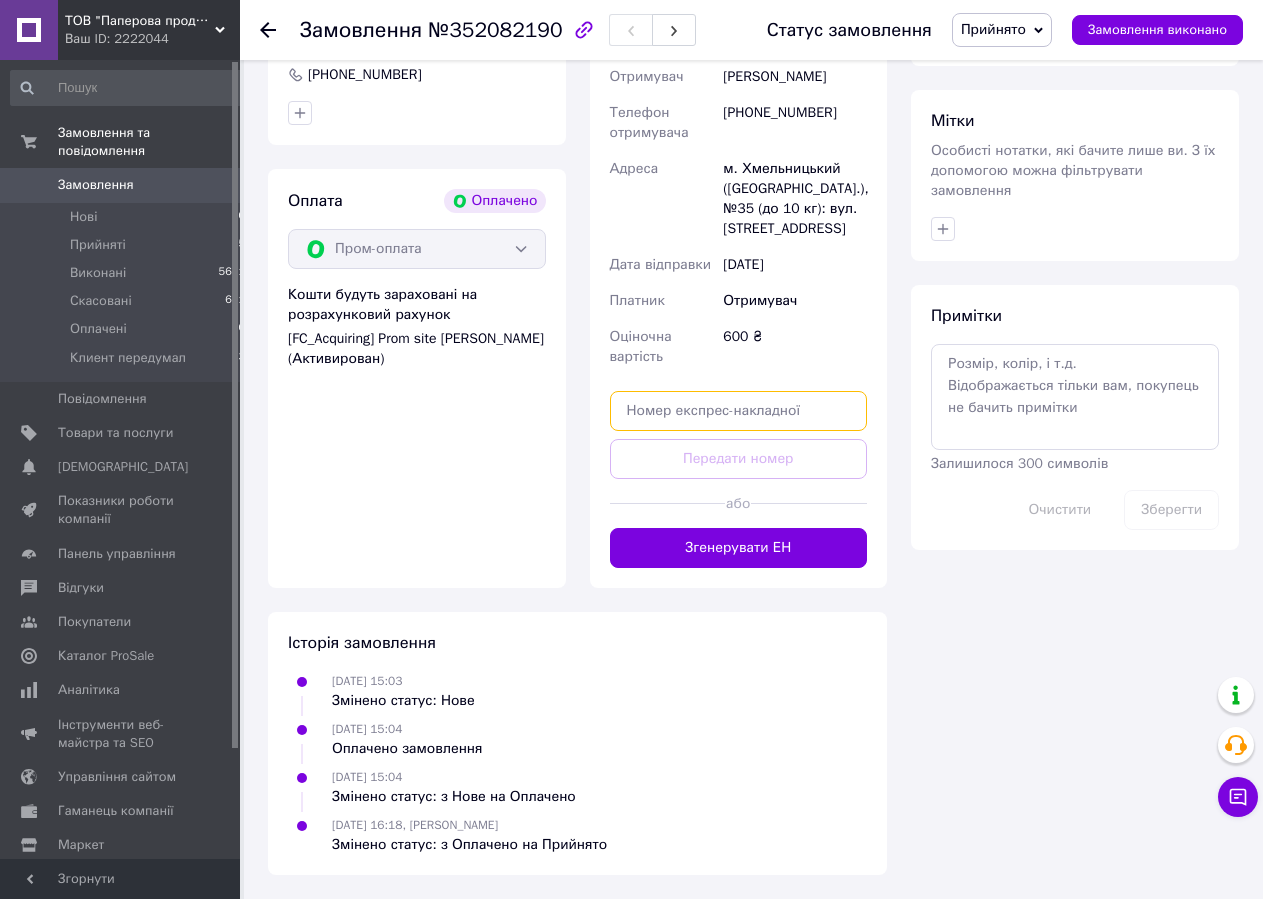 click at bounding box center (739, 411) 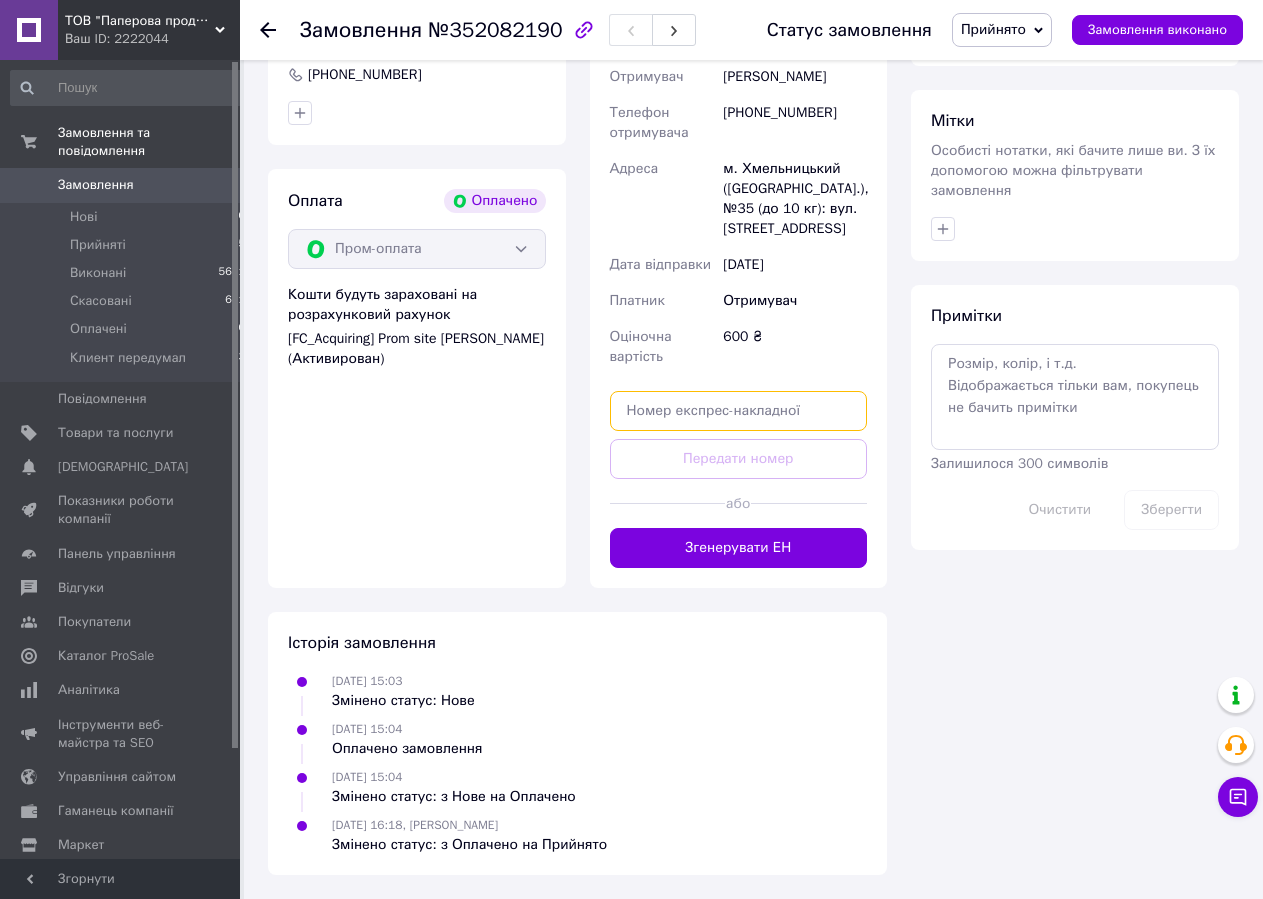 paste on "20451203260870" 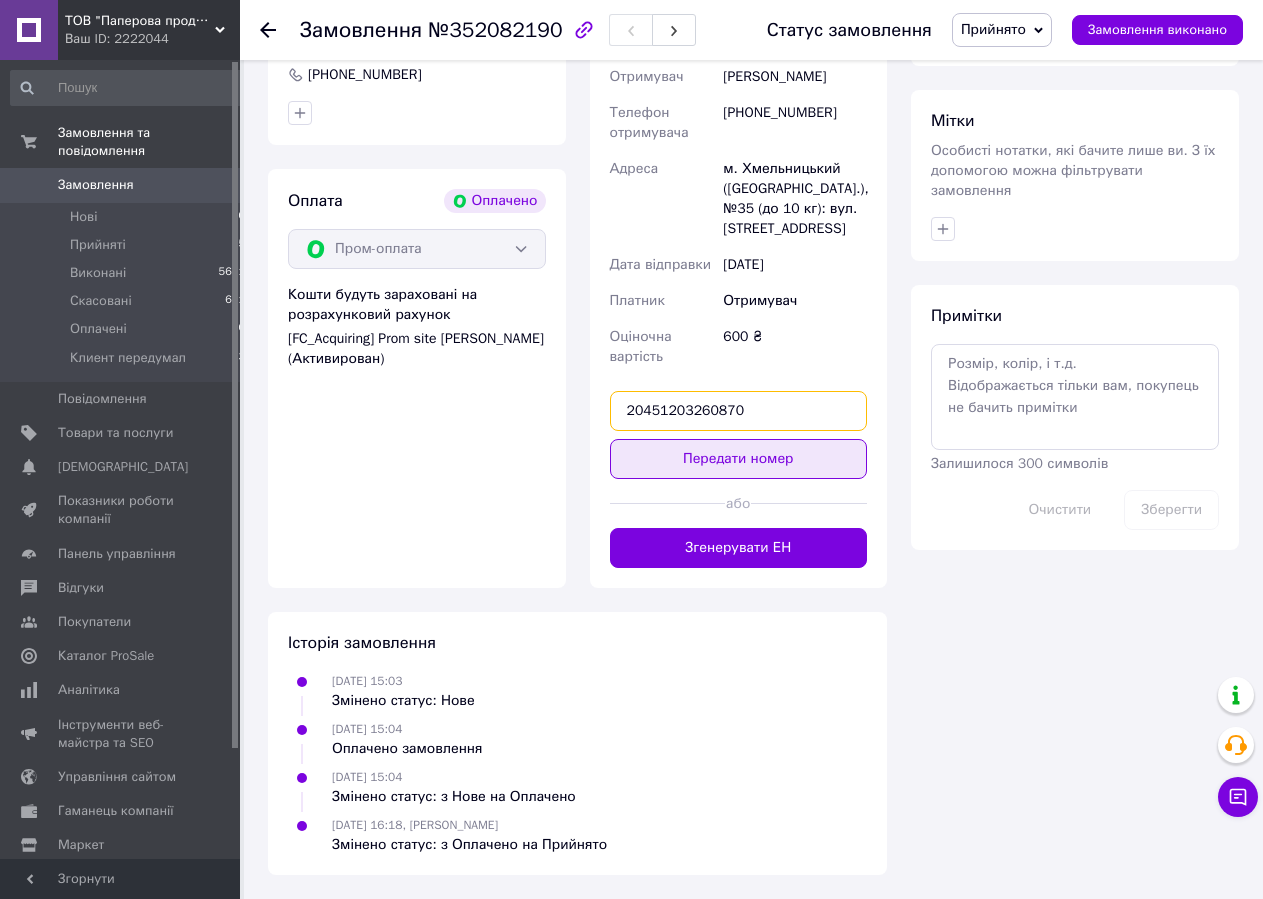 type on "20451203260870" 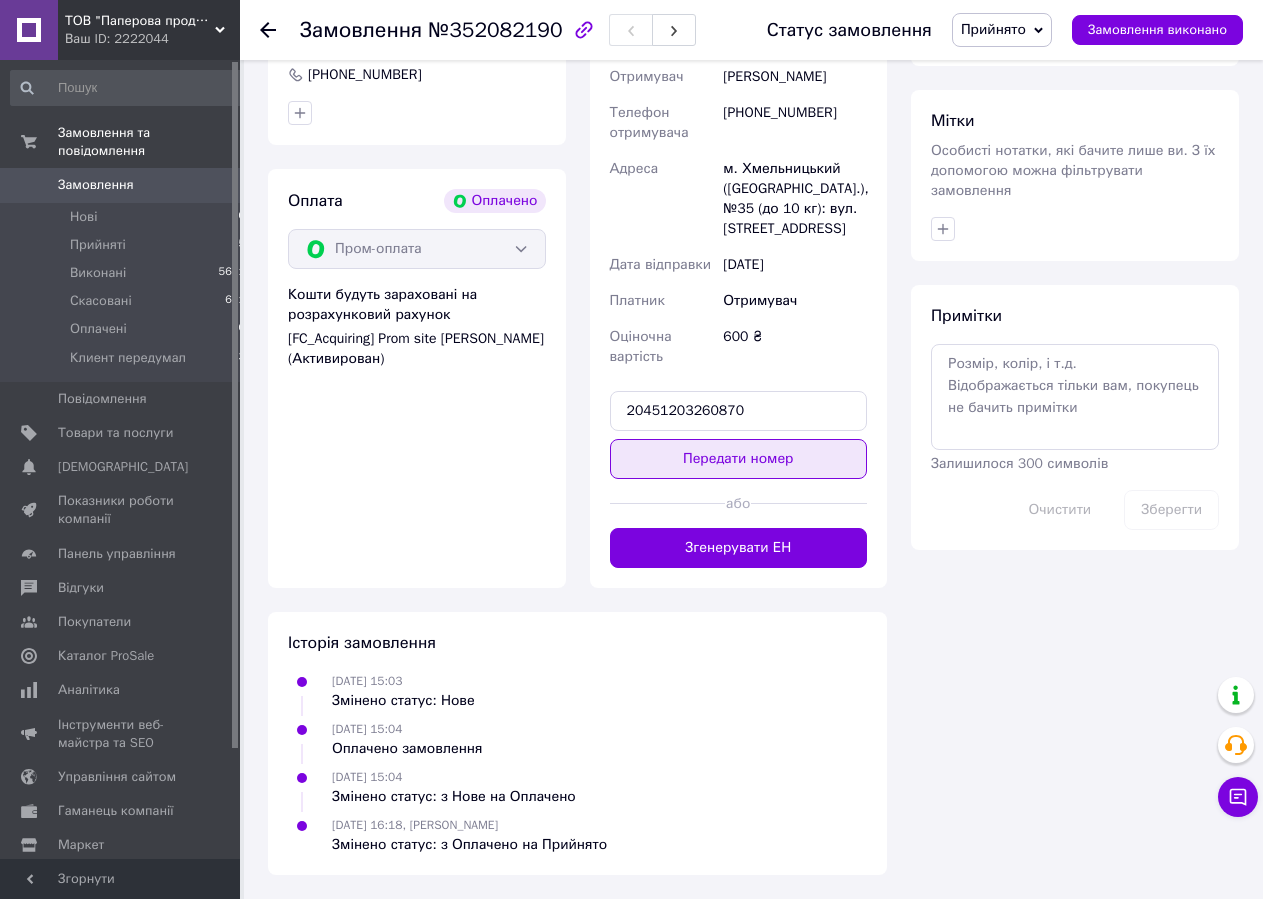 click on "Передати номер" at bounding box center (739, 459) 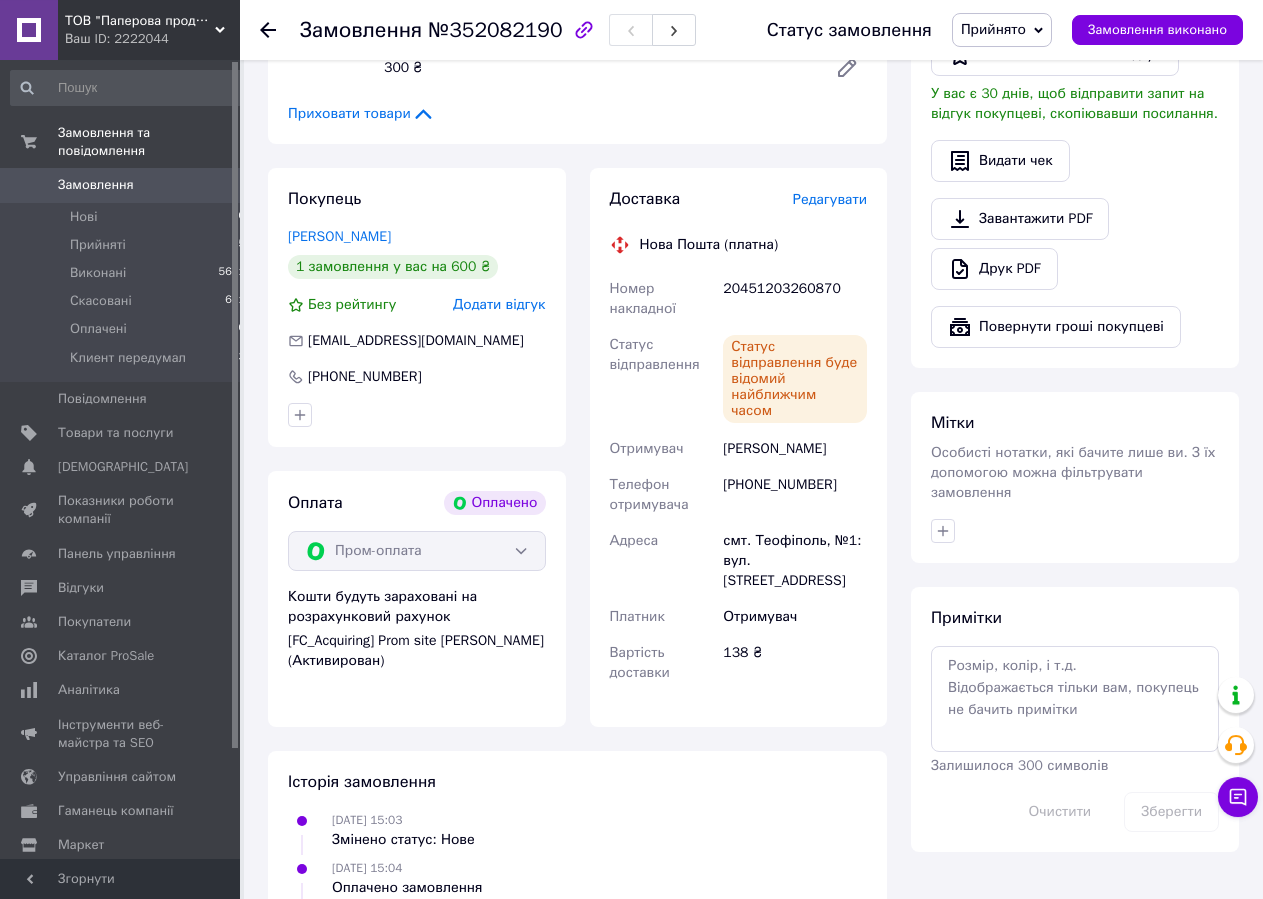 scroll, scrollTop: 0, scrollLeft: 0, axis: both 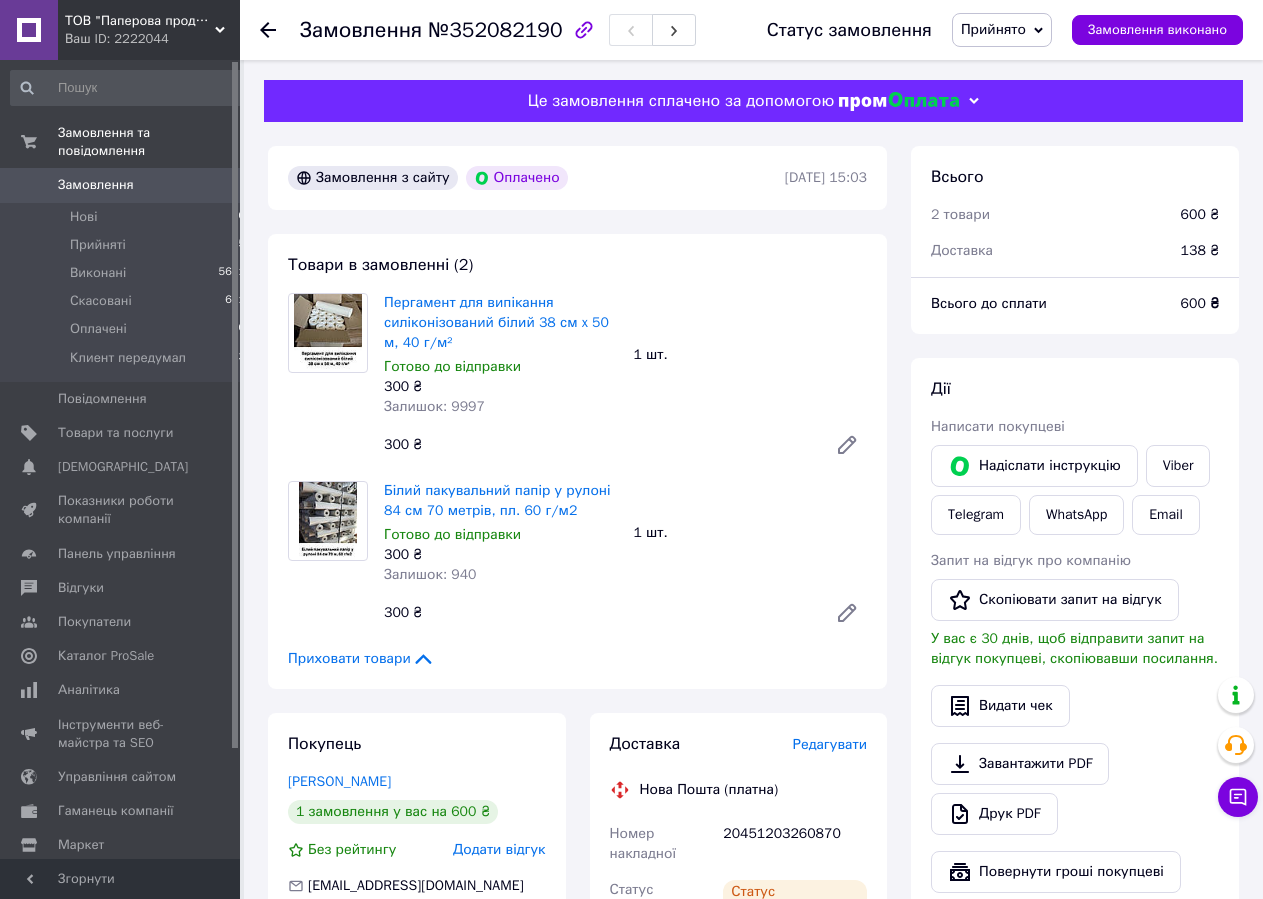 click on "Приховати товари" at bounding box center (361, 659) 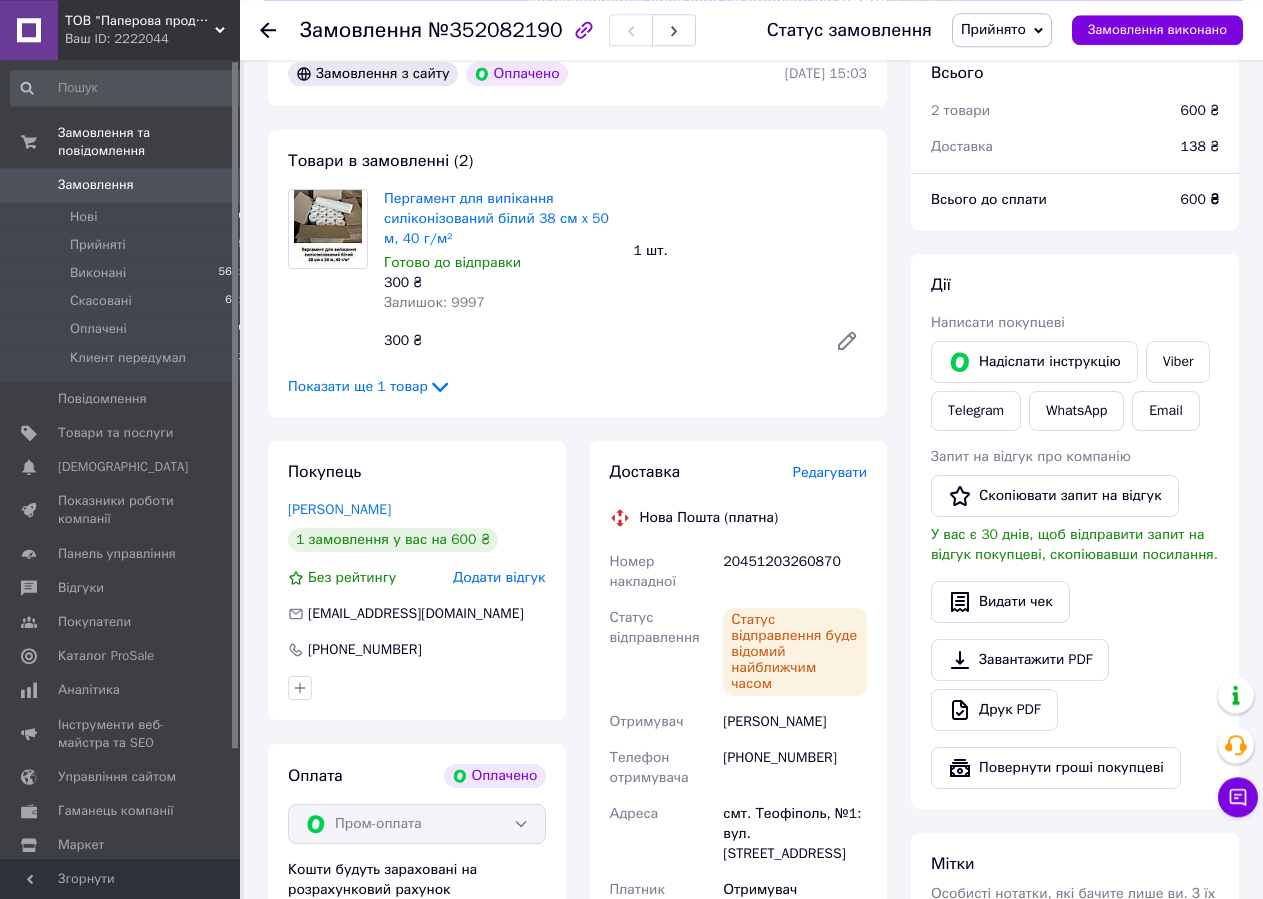 scroll, scrollTop: 204, scrollLeft: 0, axis: vertical 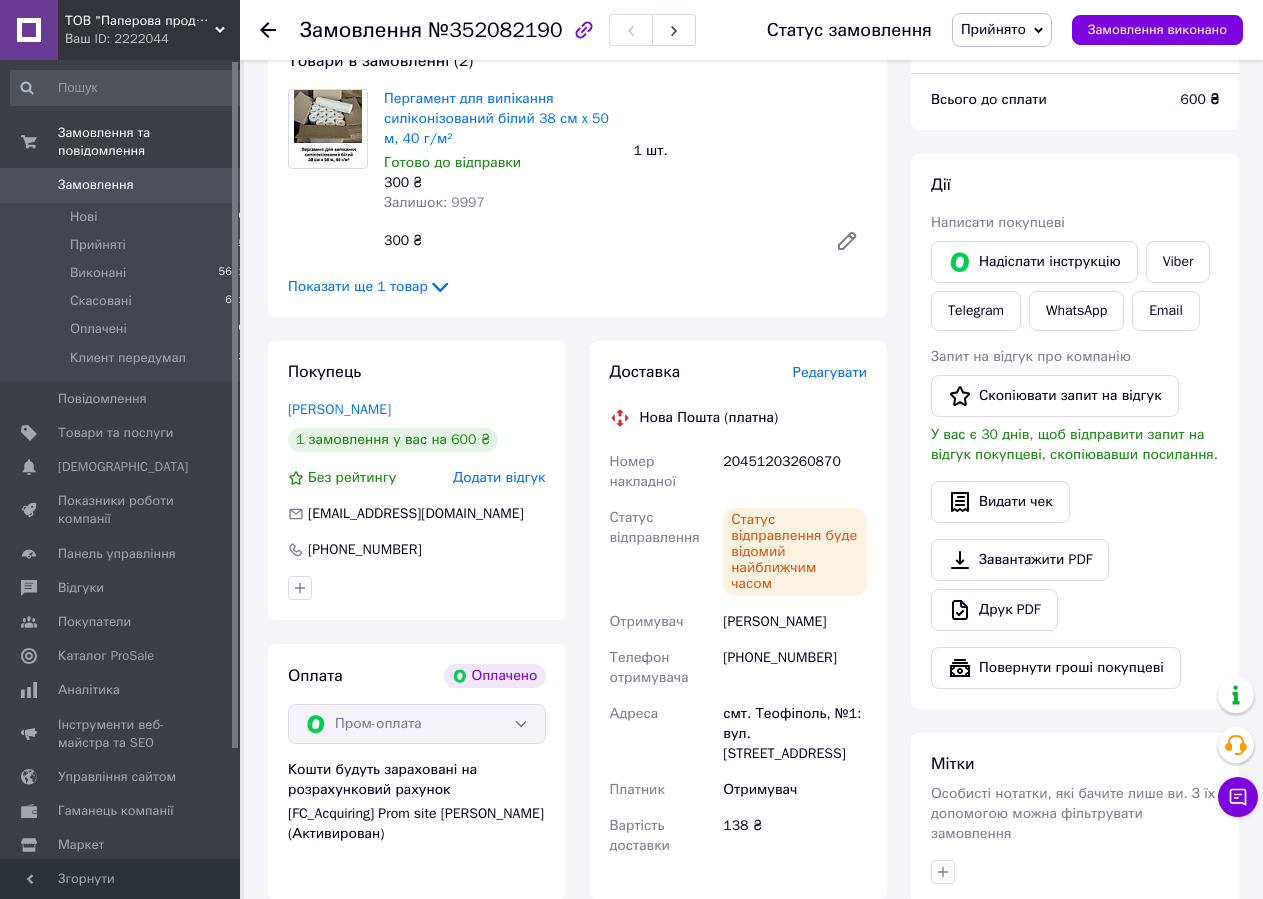 click 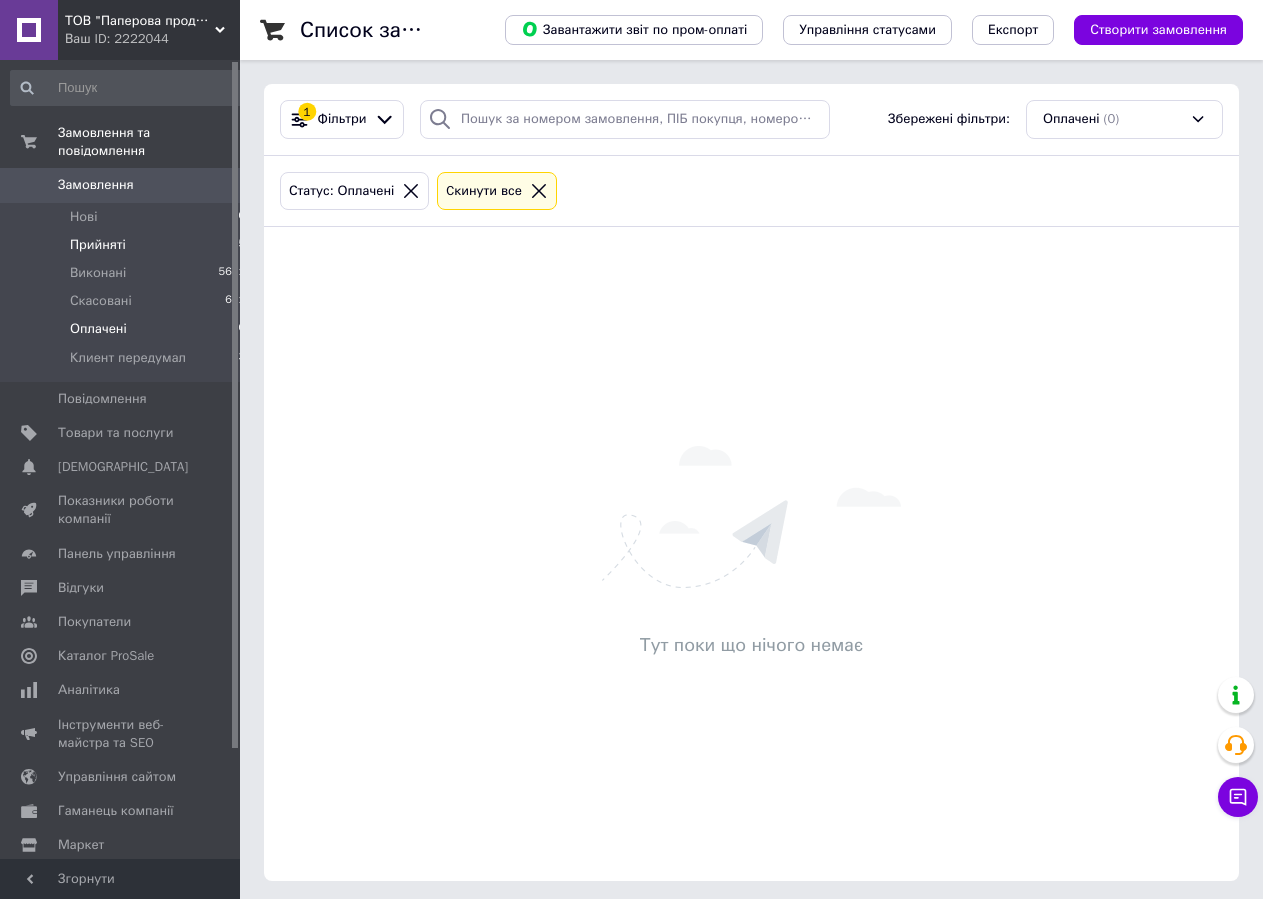 click on "Прийняті" at bounding box center [98, 245] 